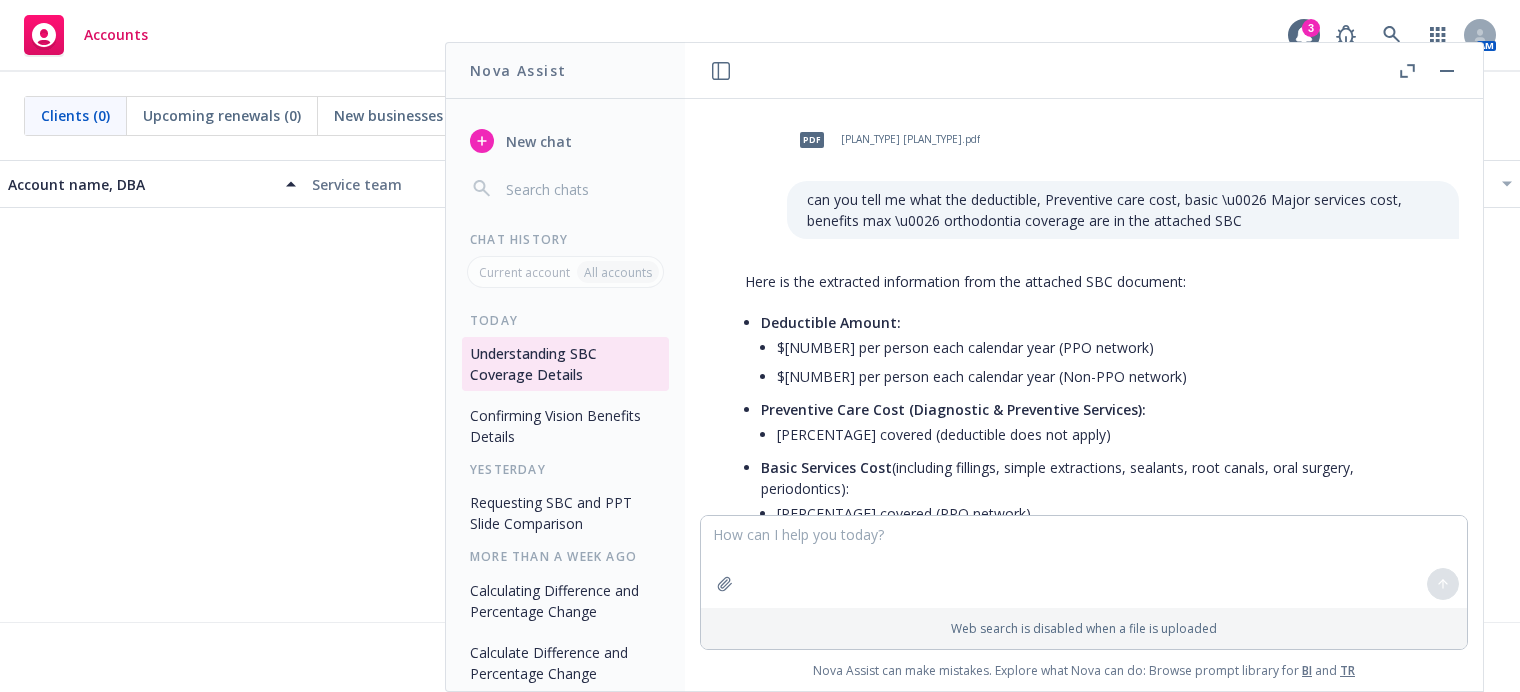 scroll, scrollTop: 0, scrollLeft: 0, axis: both 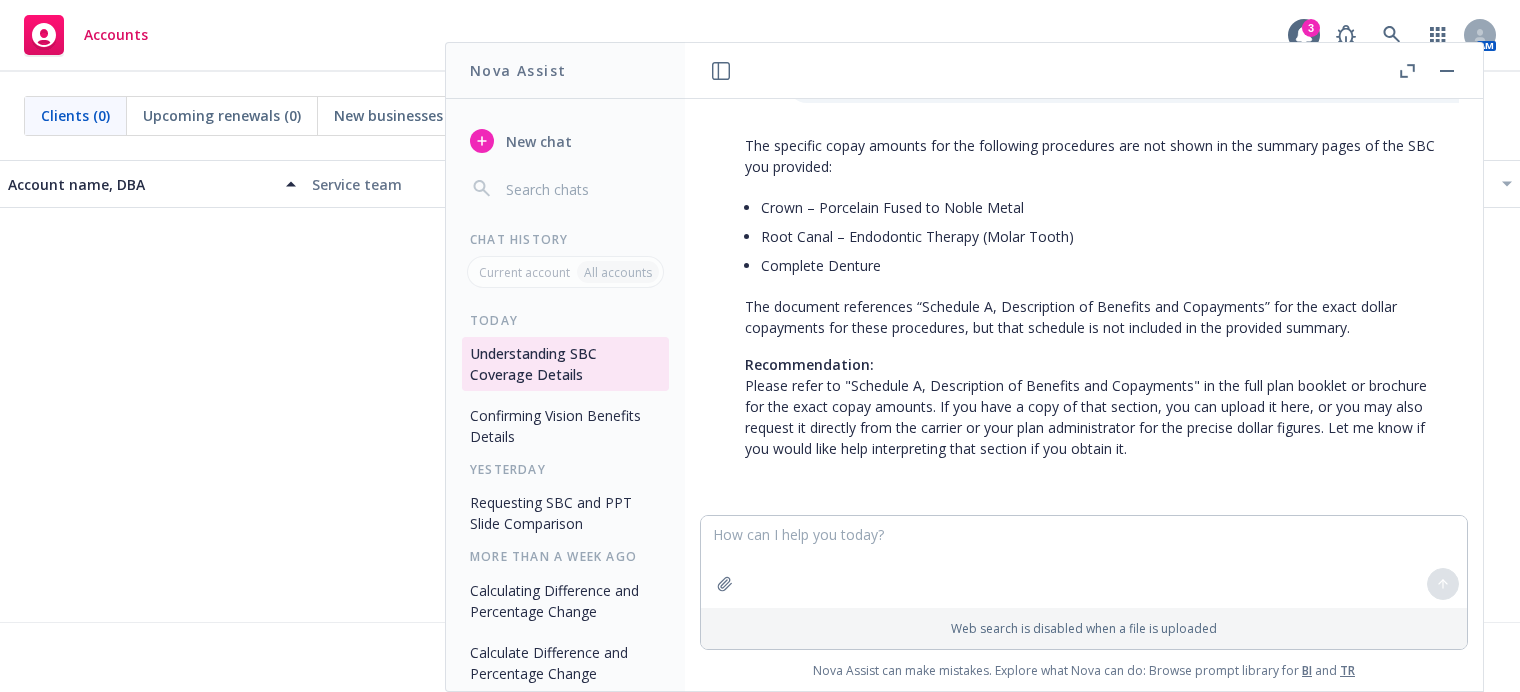 click on "No results" at bounding box center [760, 358] 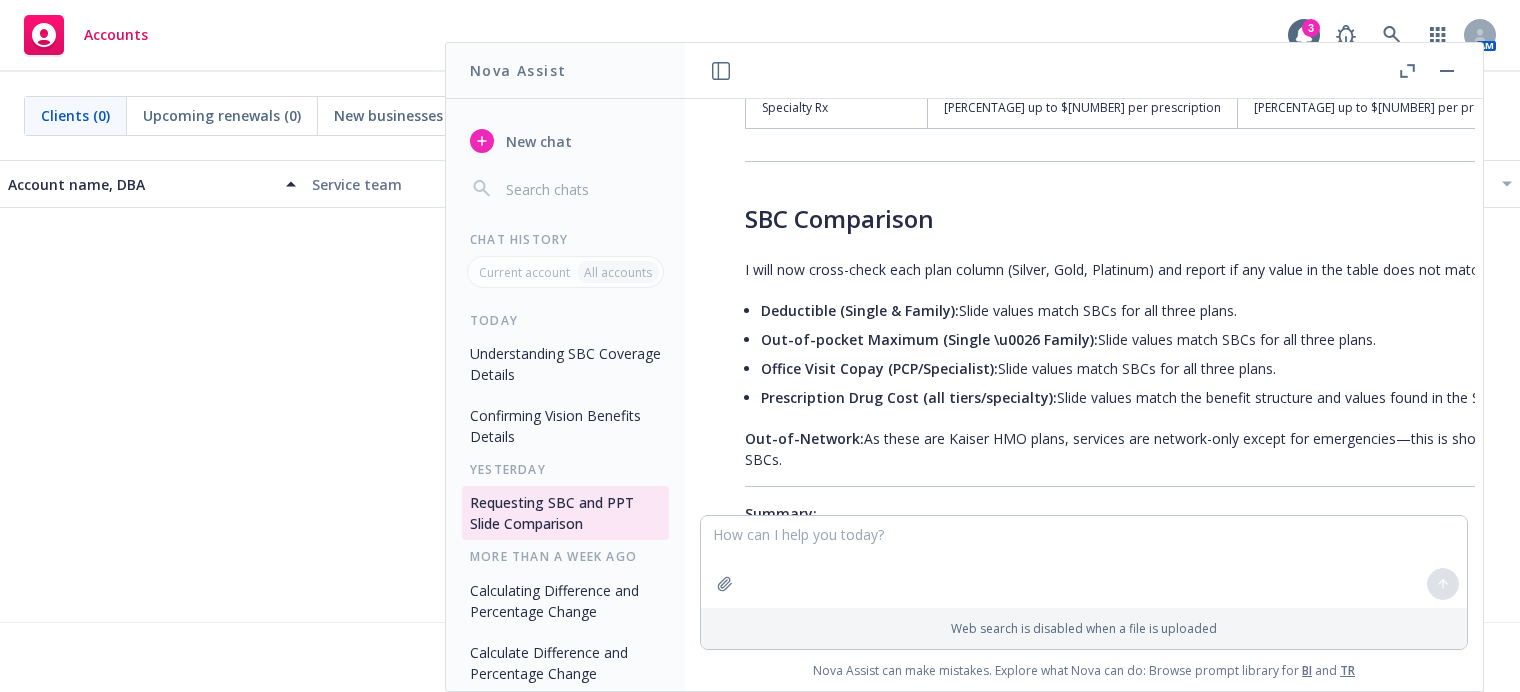 scroll, scrollTop: 8166, scrollLeft: 0, axis: vertical 